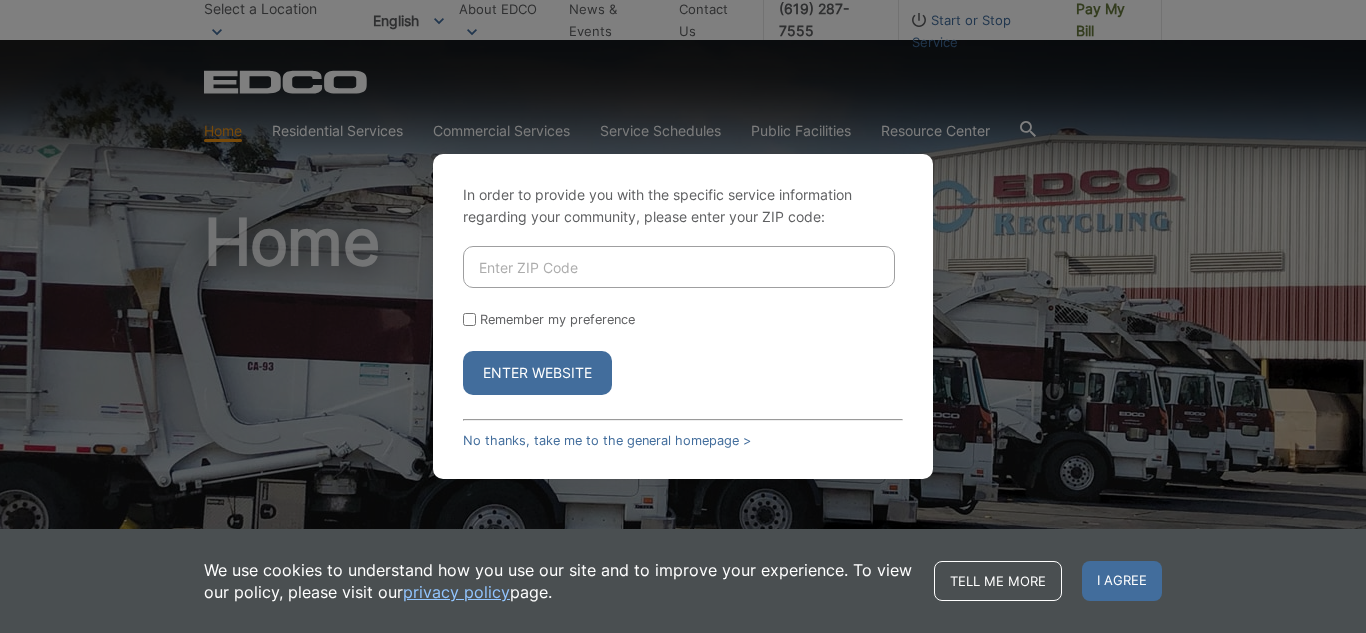 scroll, scrollTop: 0, scrollLeft: 0, axis: both 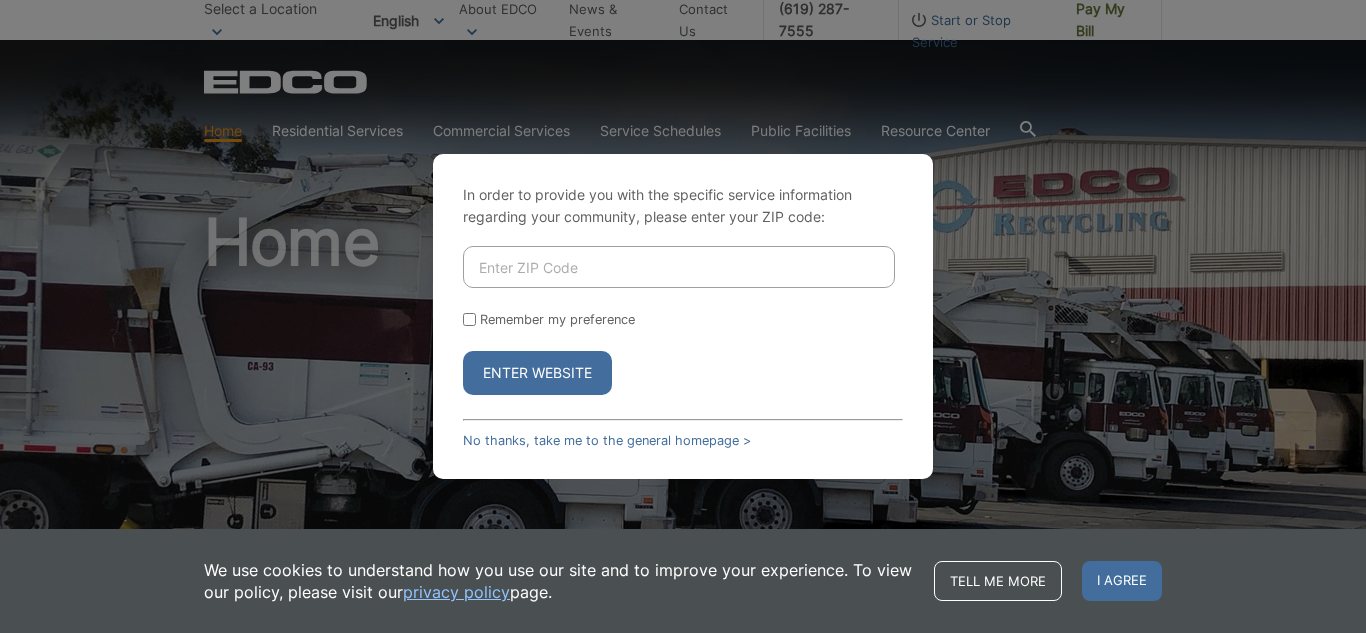 click at bounding box center (679, 267) 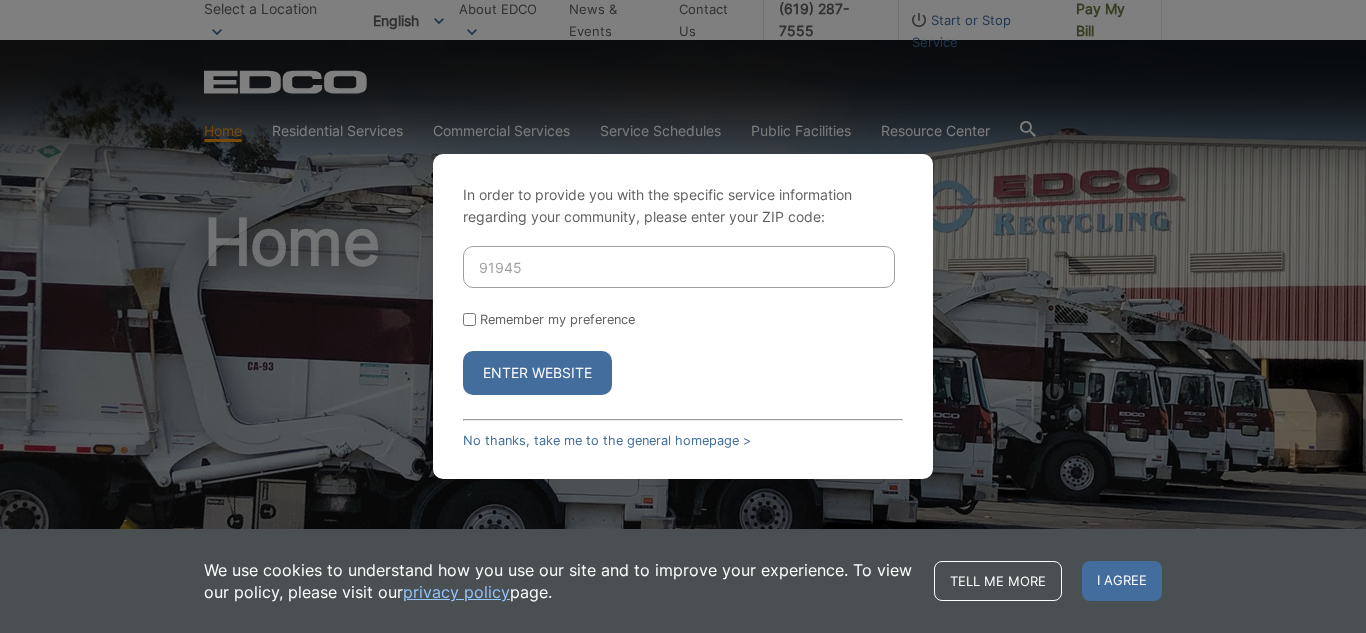 type on "91945" 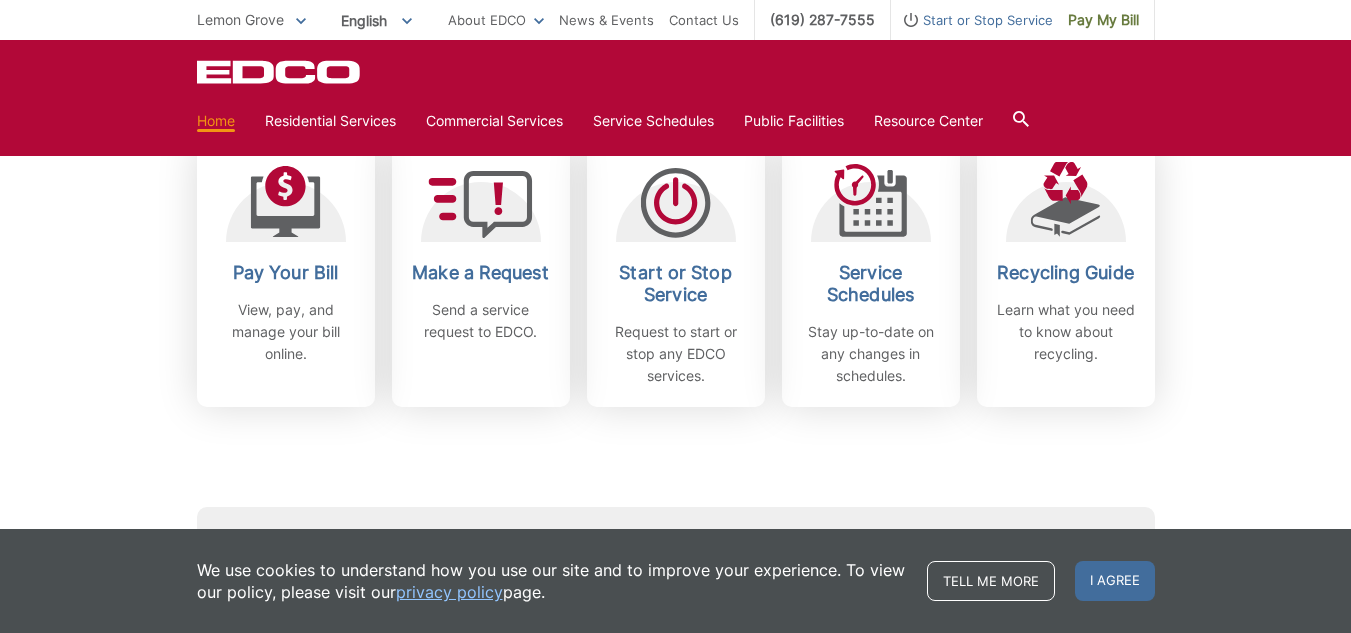 scroll, scrollTop: 600, scrollLeft: 0, axis: vertical 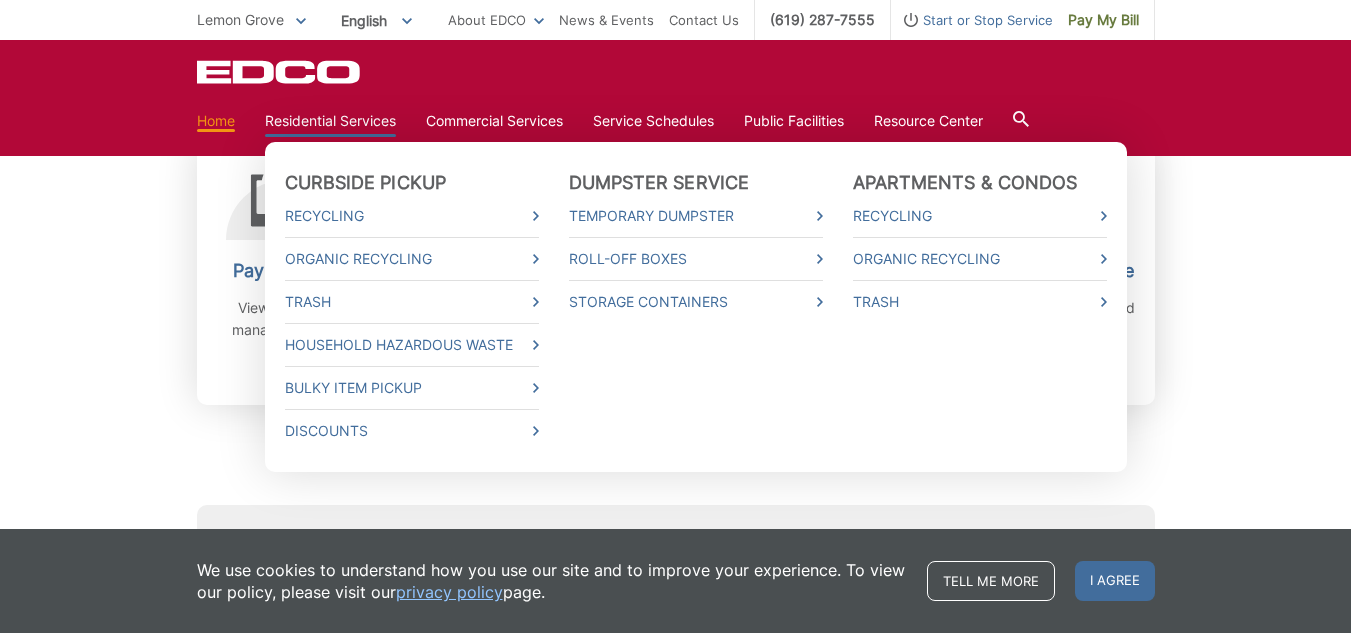 click on "Residential Services" at bounding box center [330, 121] 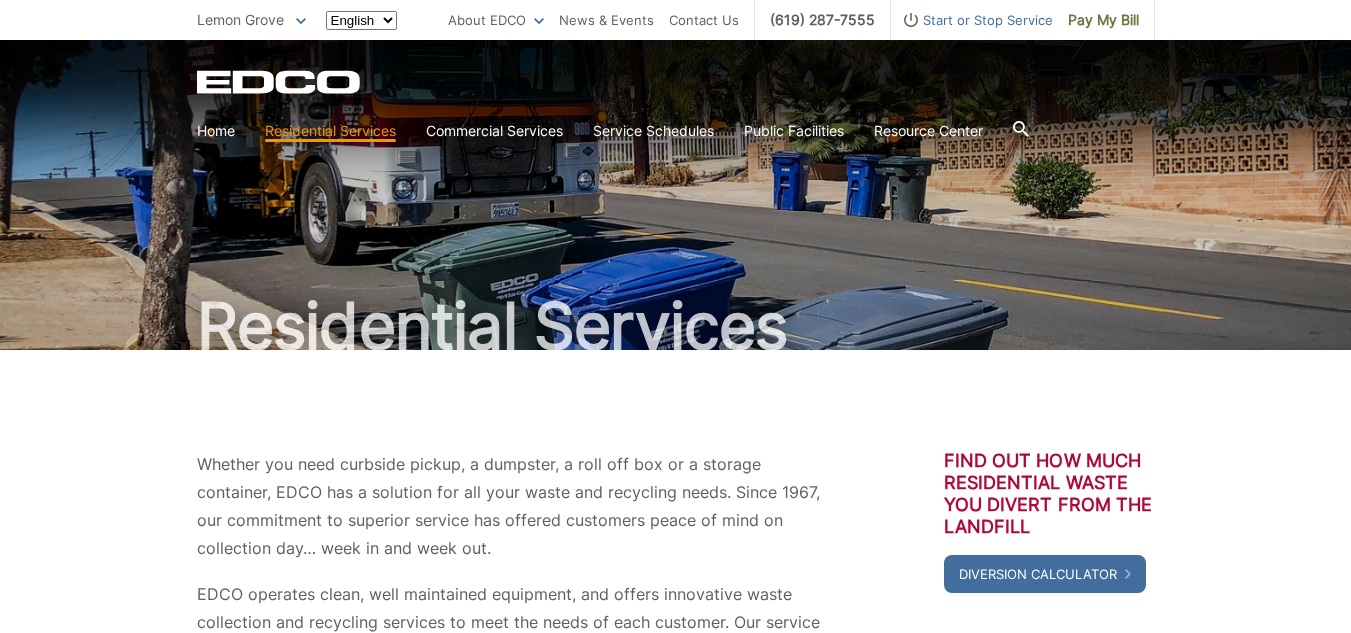 scroll, scrollTop: 0, scrollLeft: 0, axis: both 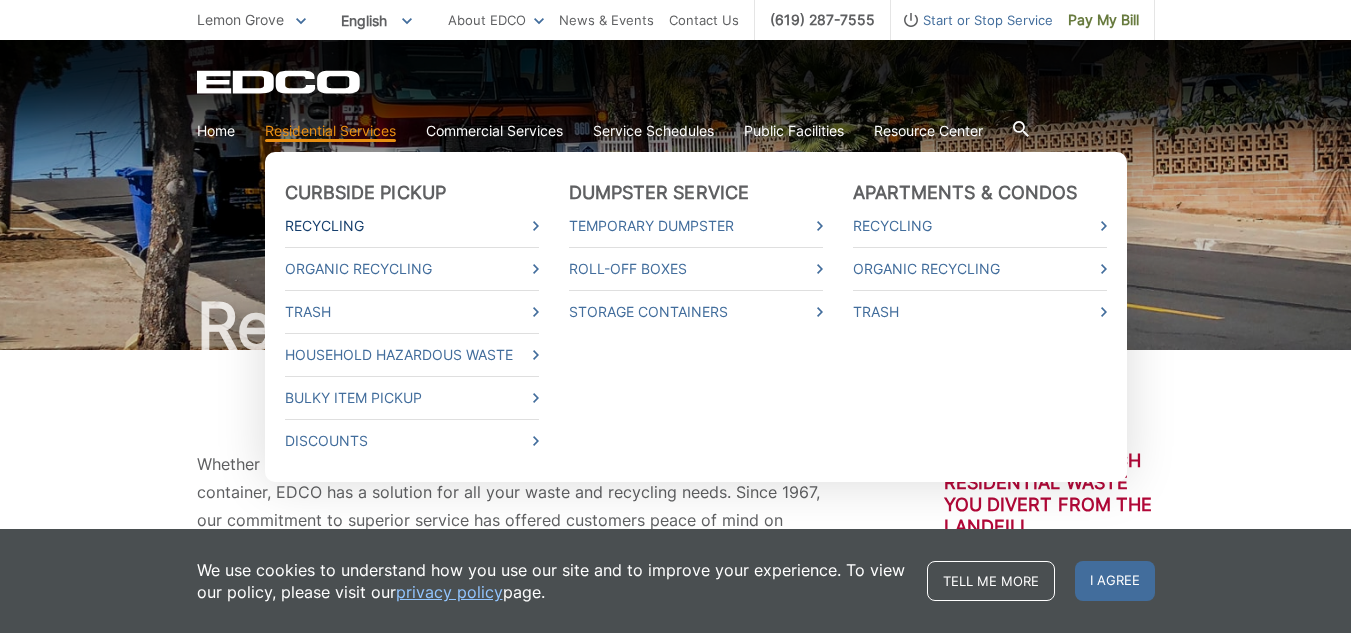click 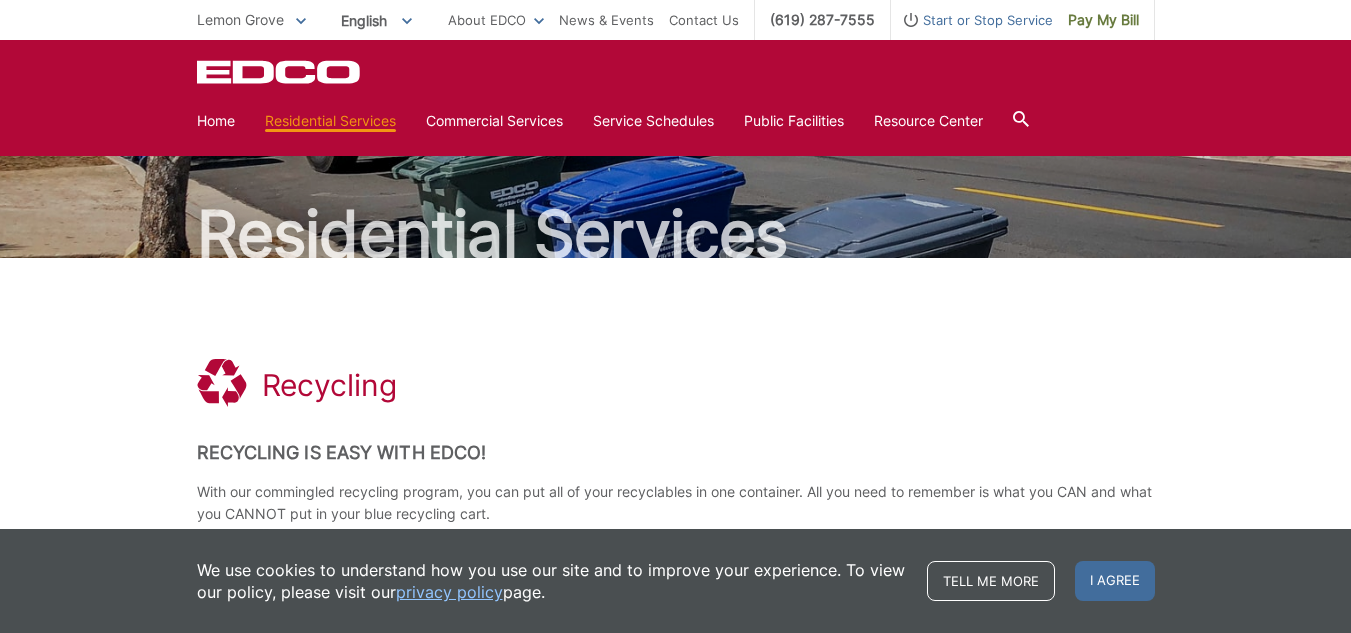 scroll, scrollTop: 0, scrollLeft: 0, axis: both 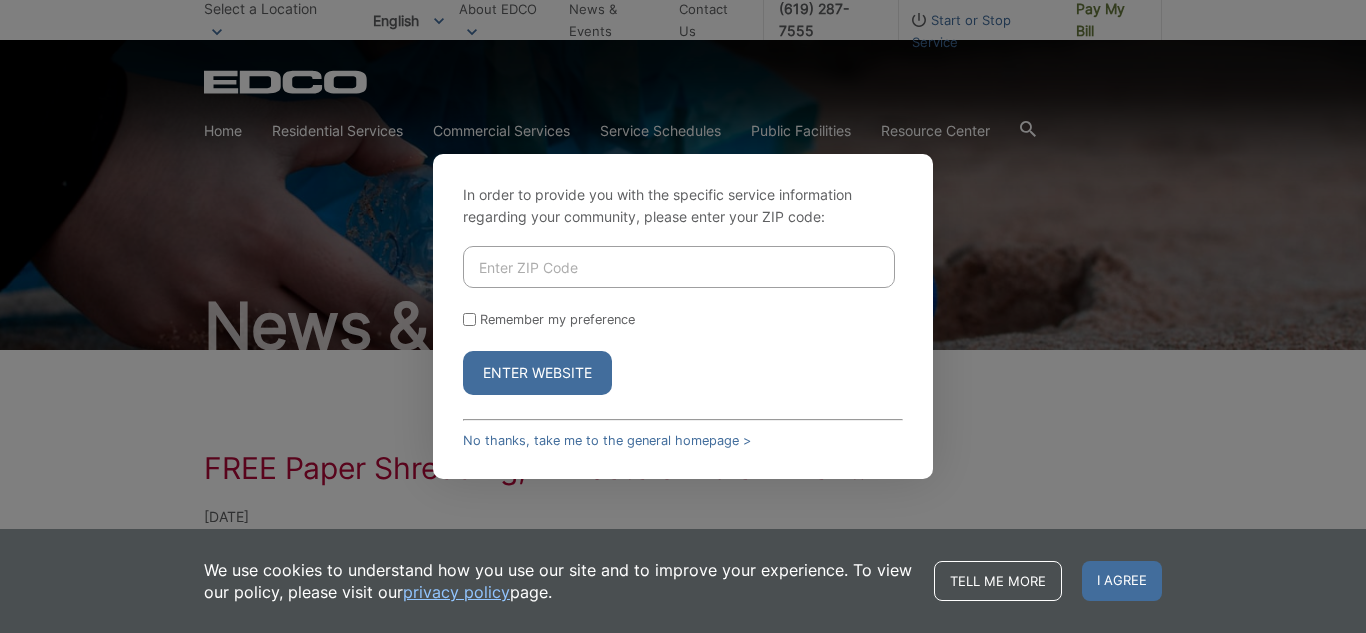 click at bounding box center (679, 267) 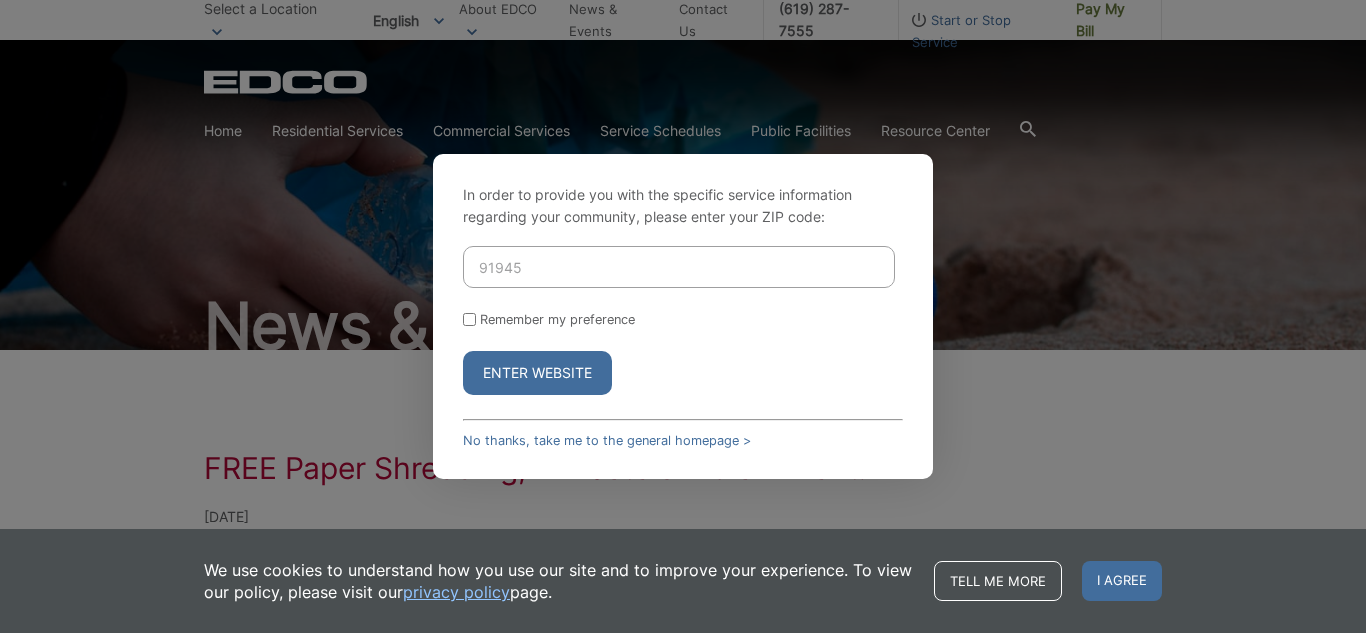 type on "91945" 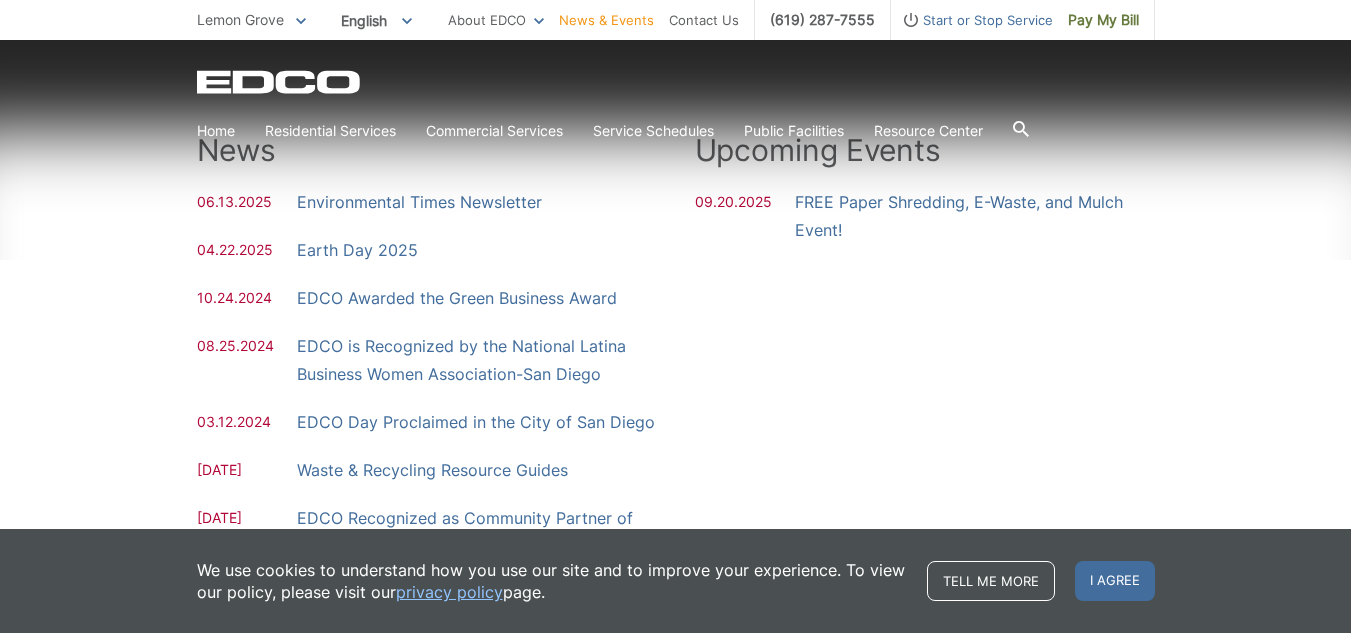 scroll, scrollTop: 320, scrollLeft: 0, axis: vertical 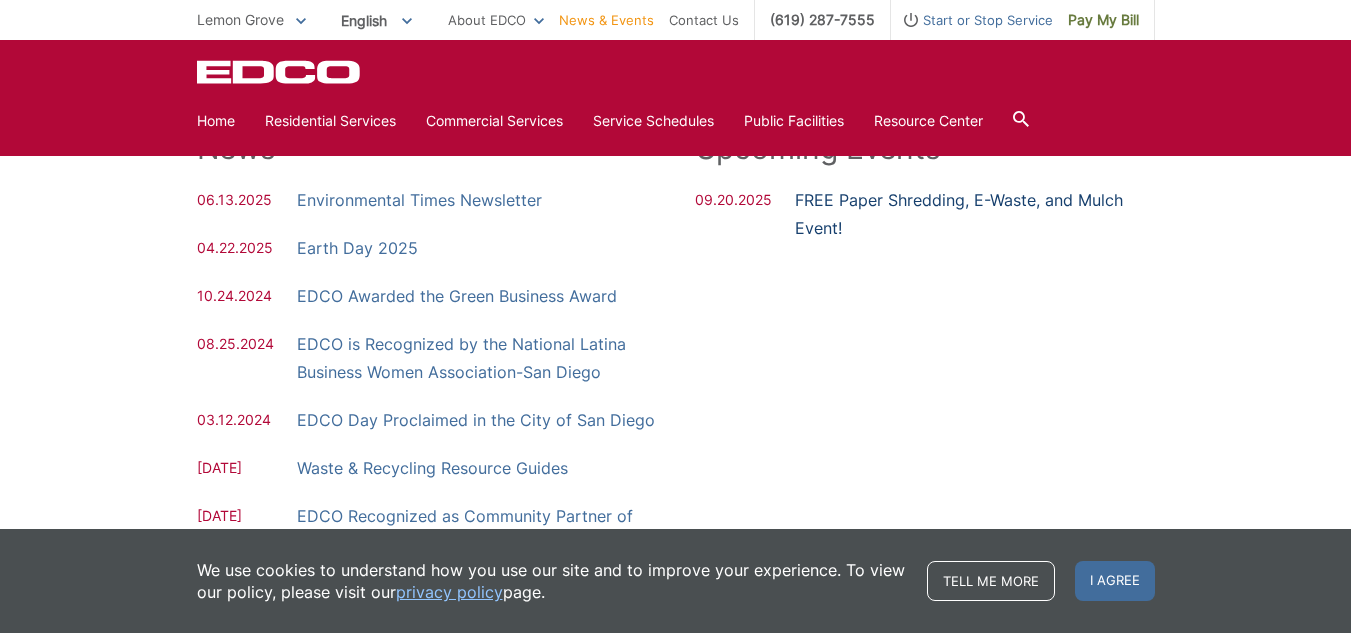 click on "FREE Paper Shredding, E-Waste, and Mulch Event!" at bounding box center [975, 214] 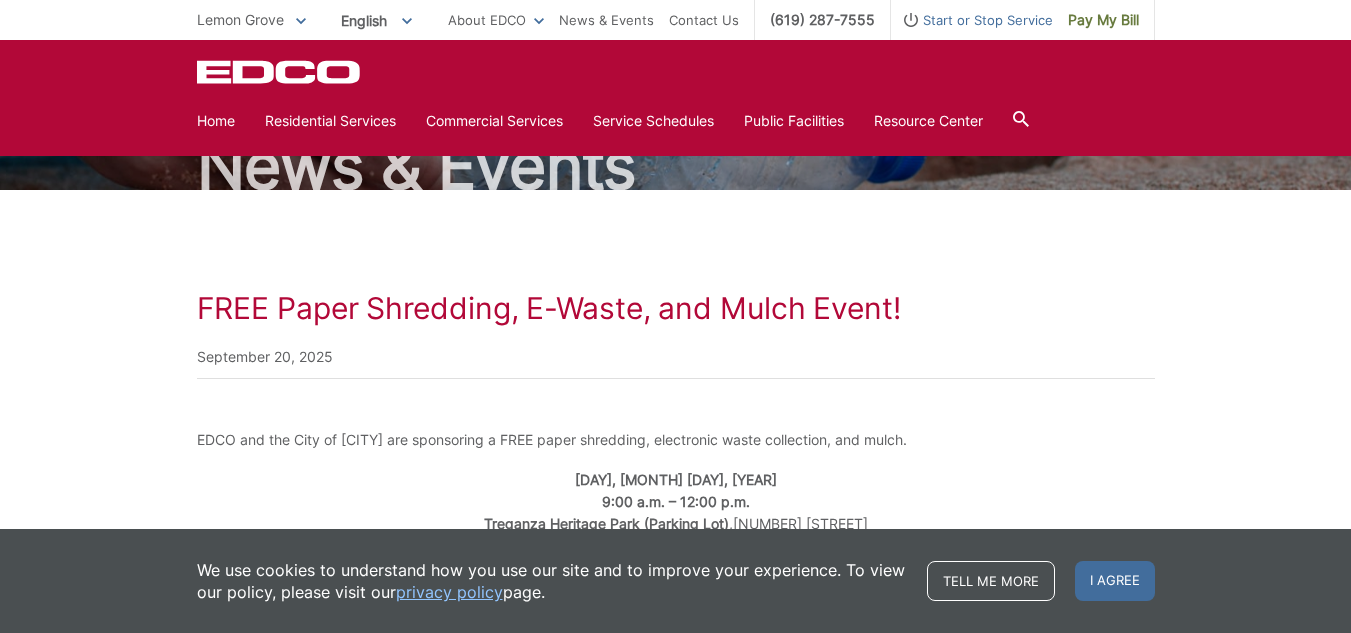 scroll, scrollTop: 146, scrollLeft: 0, axis: vertical 